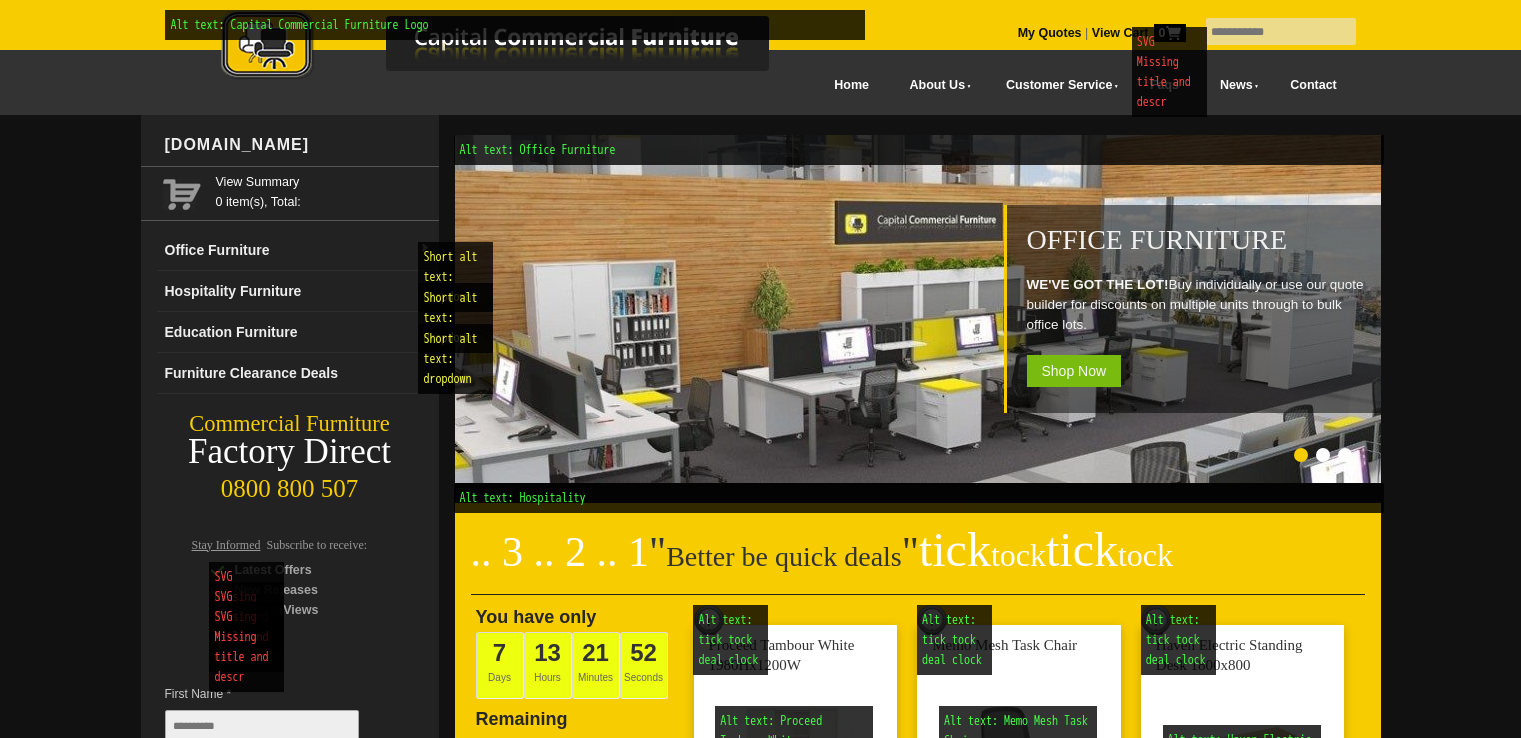 scroll, scrollTop: 0, scrollLeft: 0, axis: both 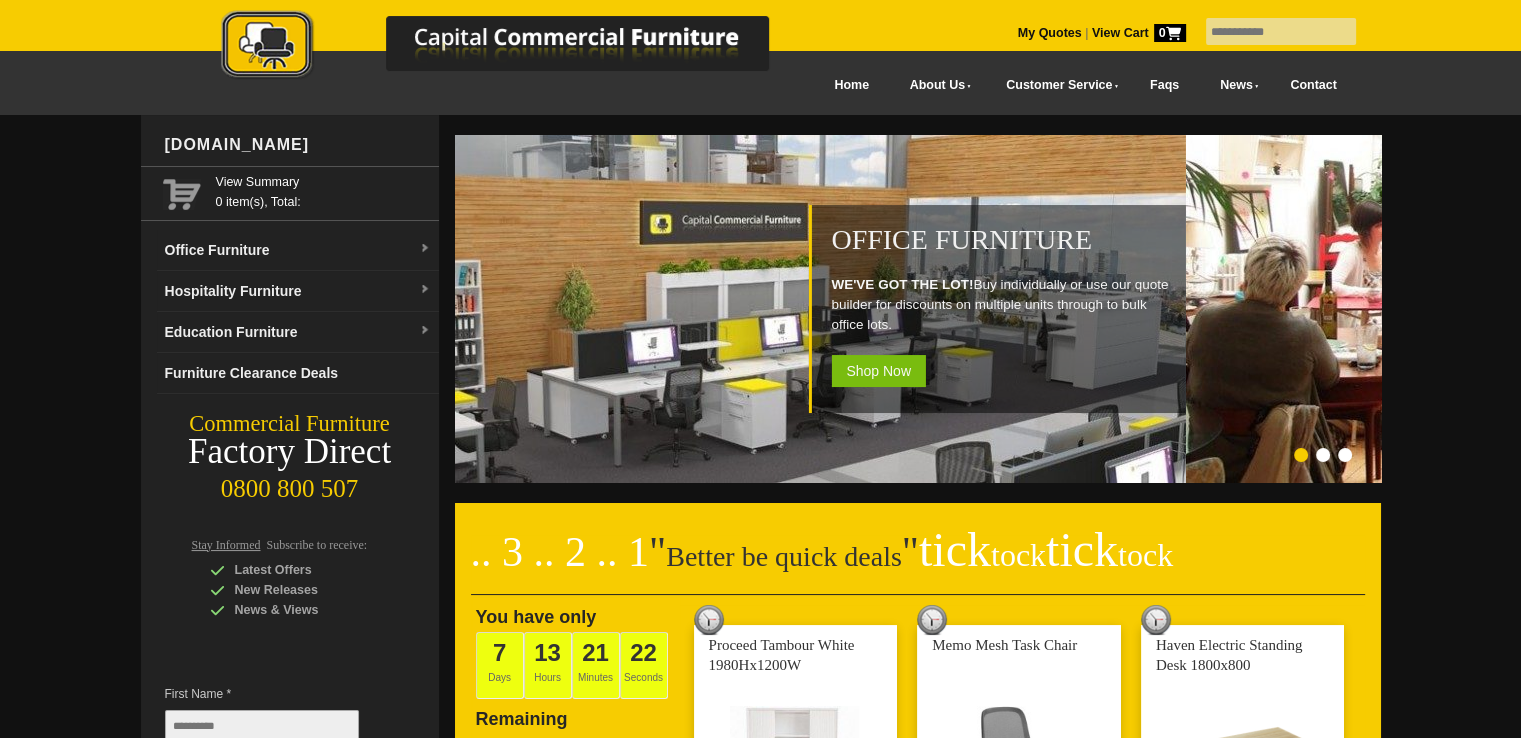 click at bounding box center (724, 309) 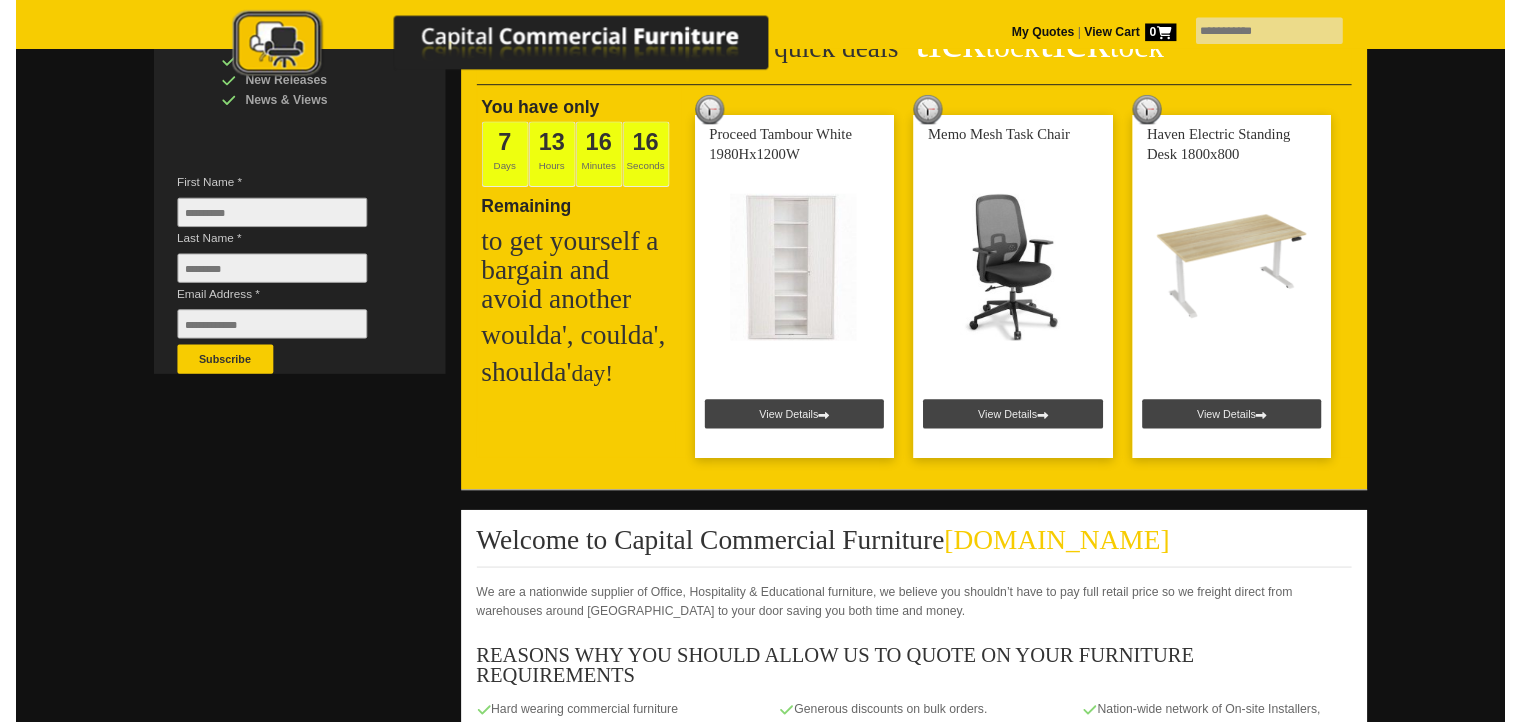 scroll, scrollTop: 510, scrollLeft: 0, axis: vertical 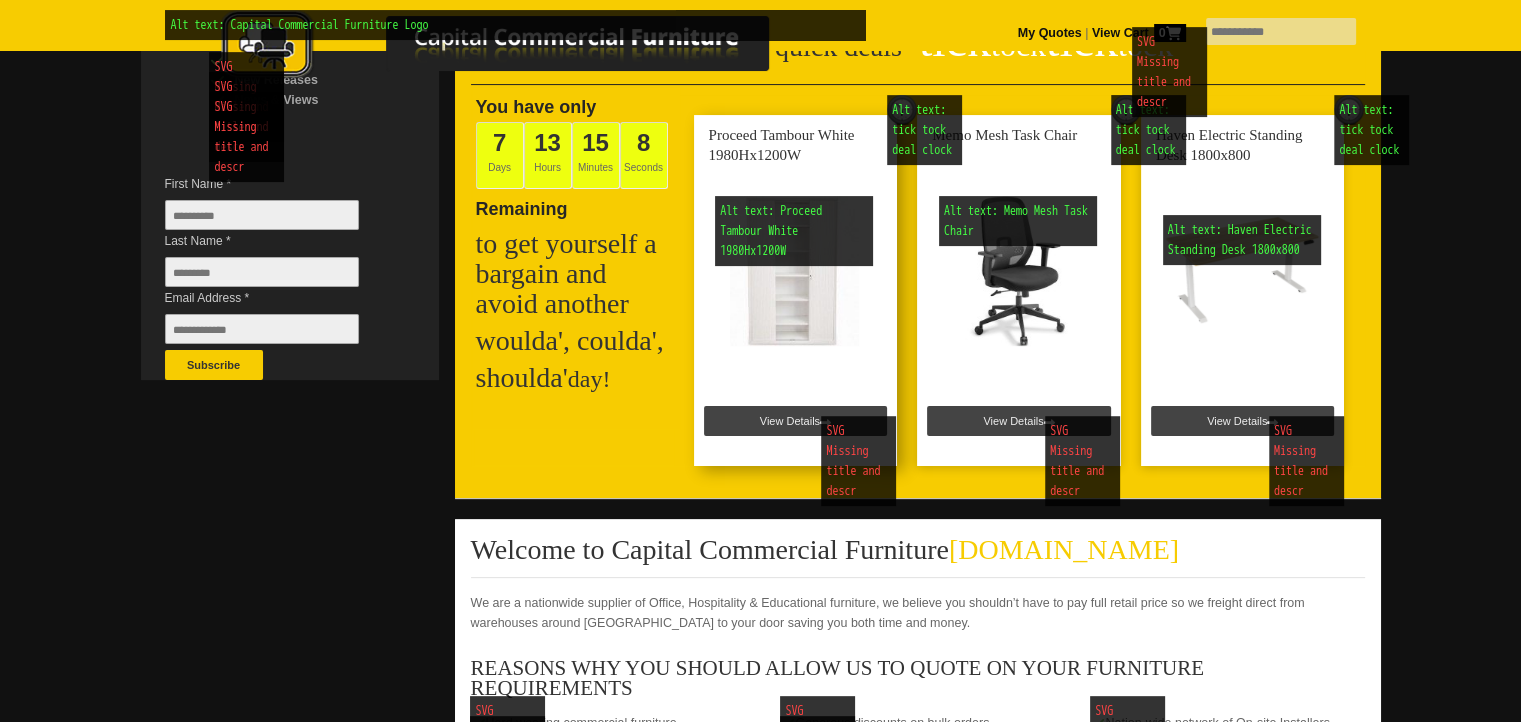 click at bounding box center (796, 290) 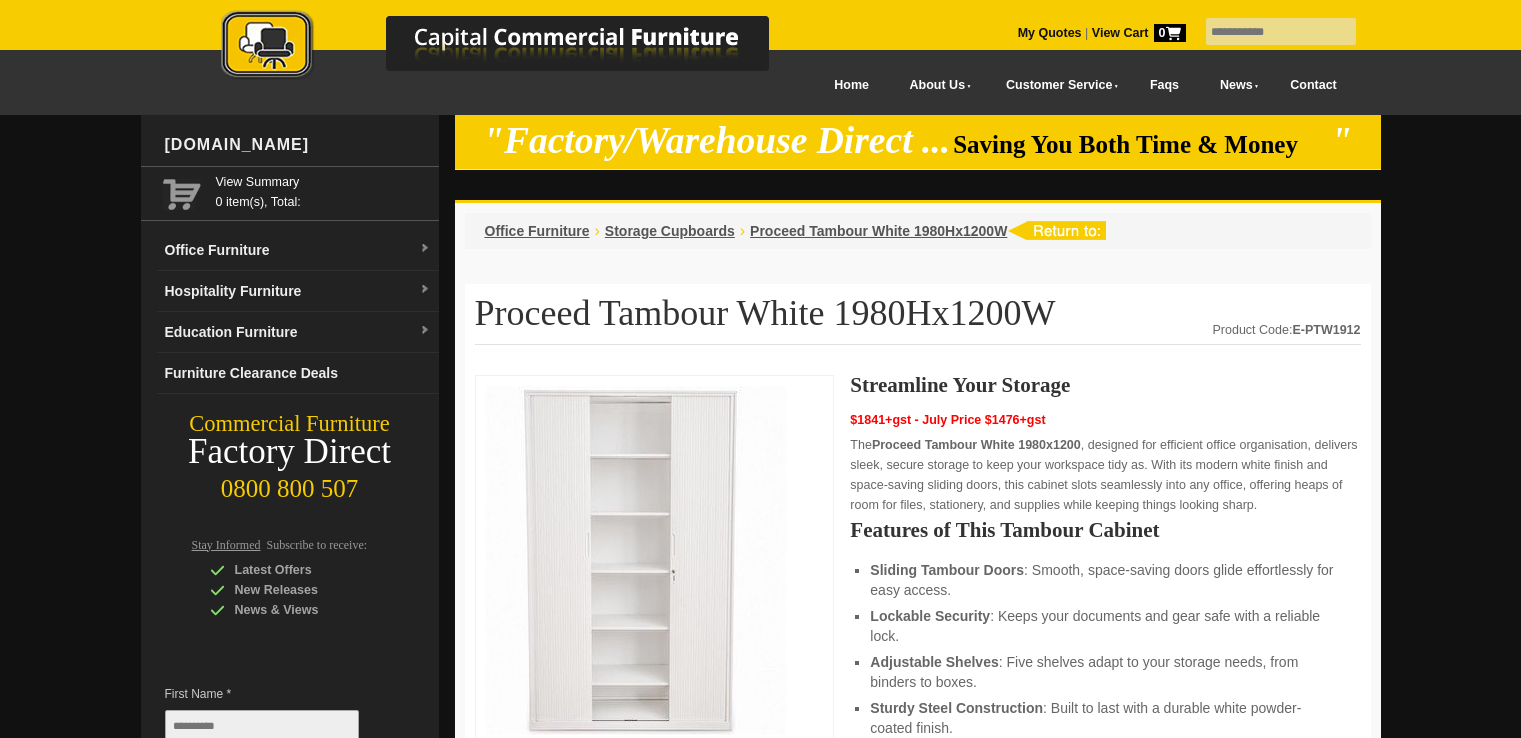 scroll, scrollTop: 0, scrollLeft: 0, axis: both 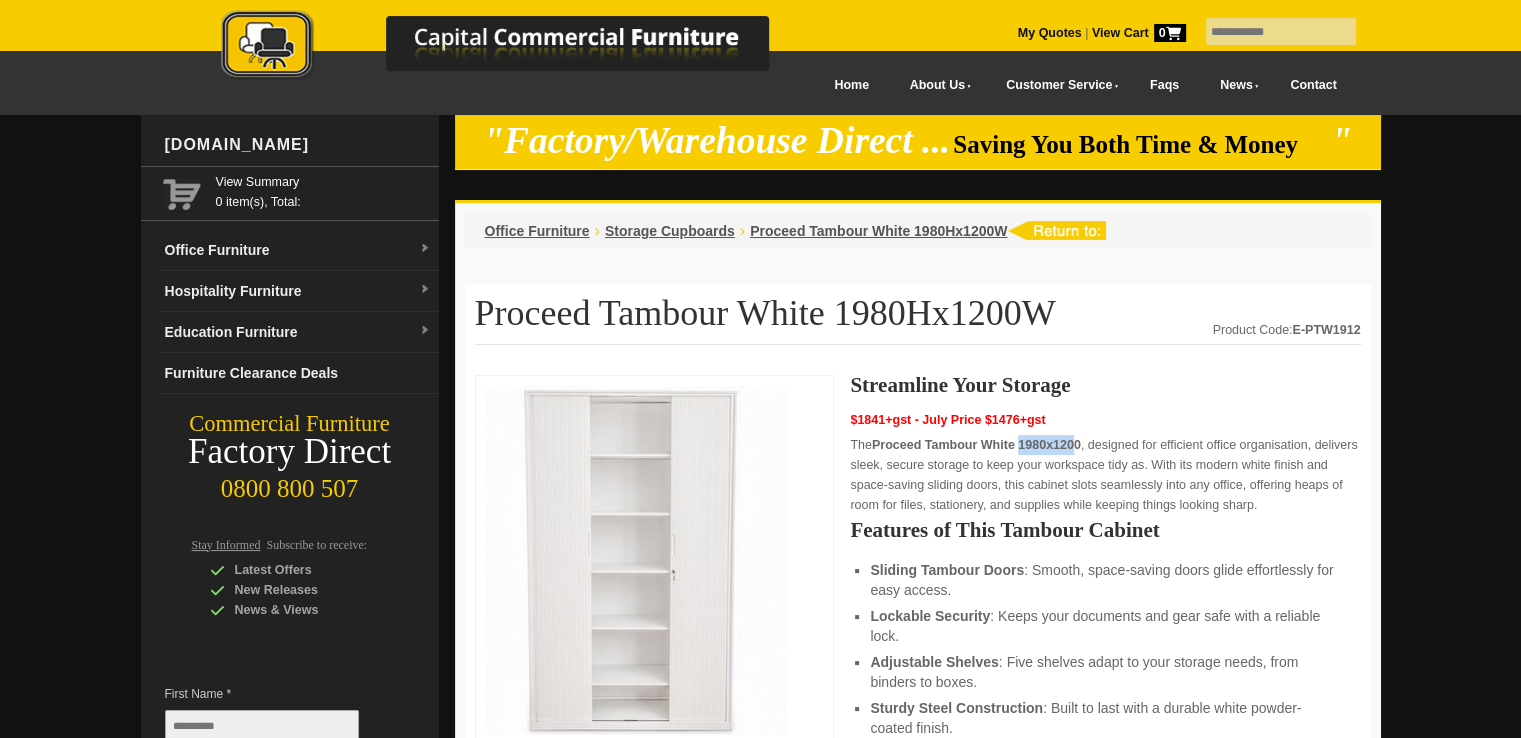 drag, startPoint x: 1080, startPoint y: 435, endPoint x: 1024, endPoint y: 435, distance: 56 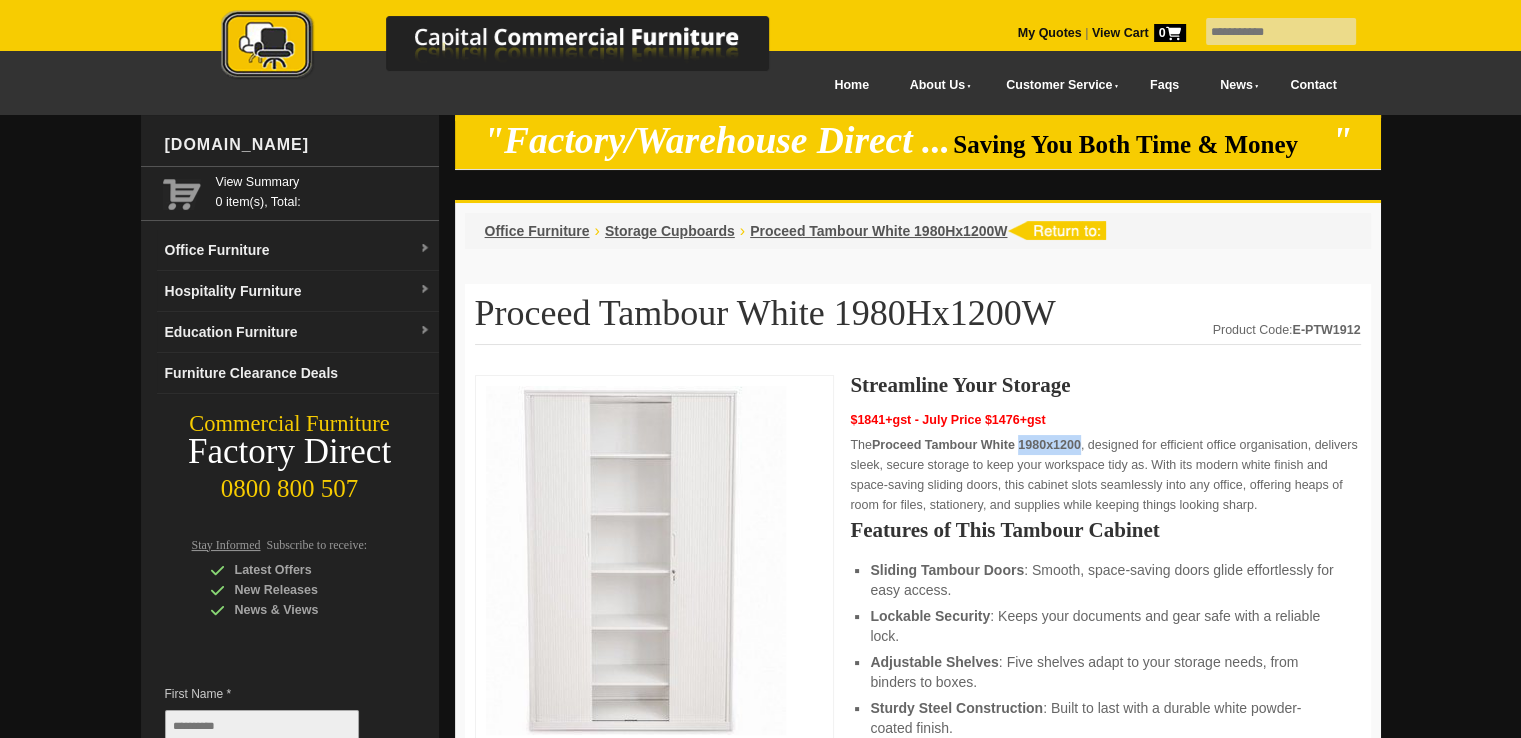drag, startPoint x: 1024, startPoint y: 448, endPoint x: 1081, endPoint y: 440, distance: 57.558666 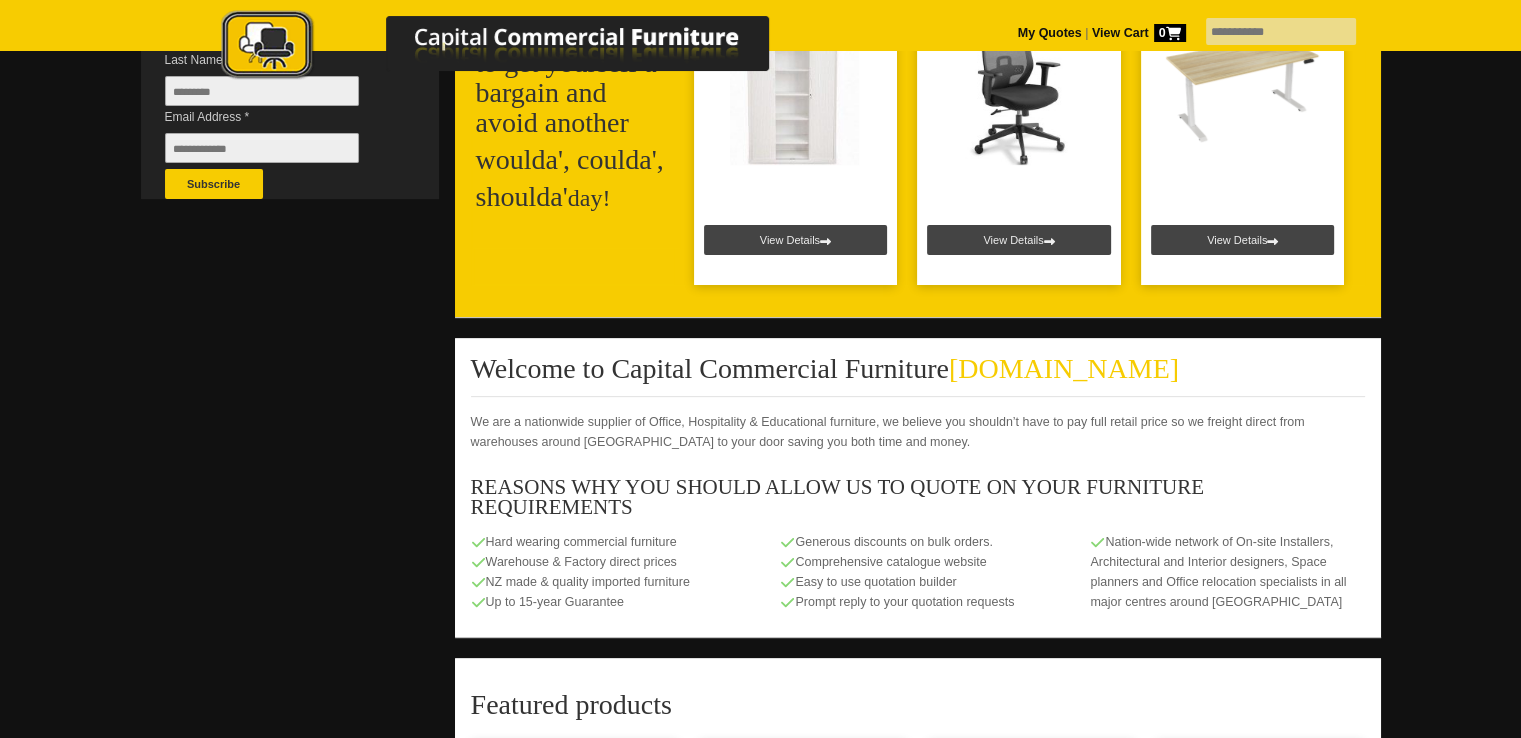 scroll, scrollTop: 688, scrollLeft: 0, axis: vertical 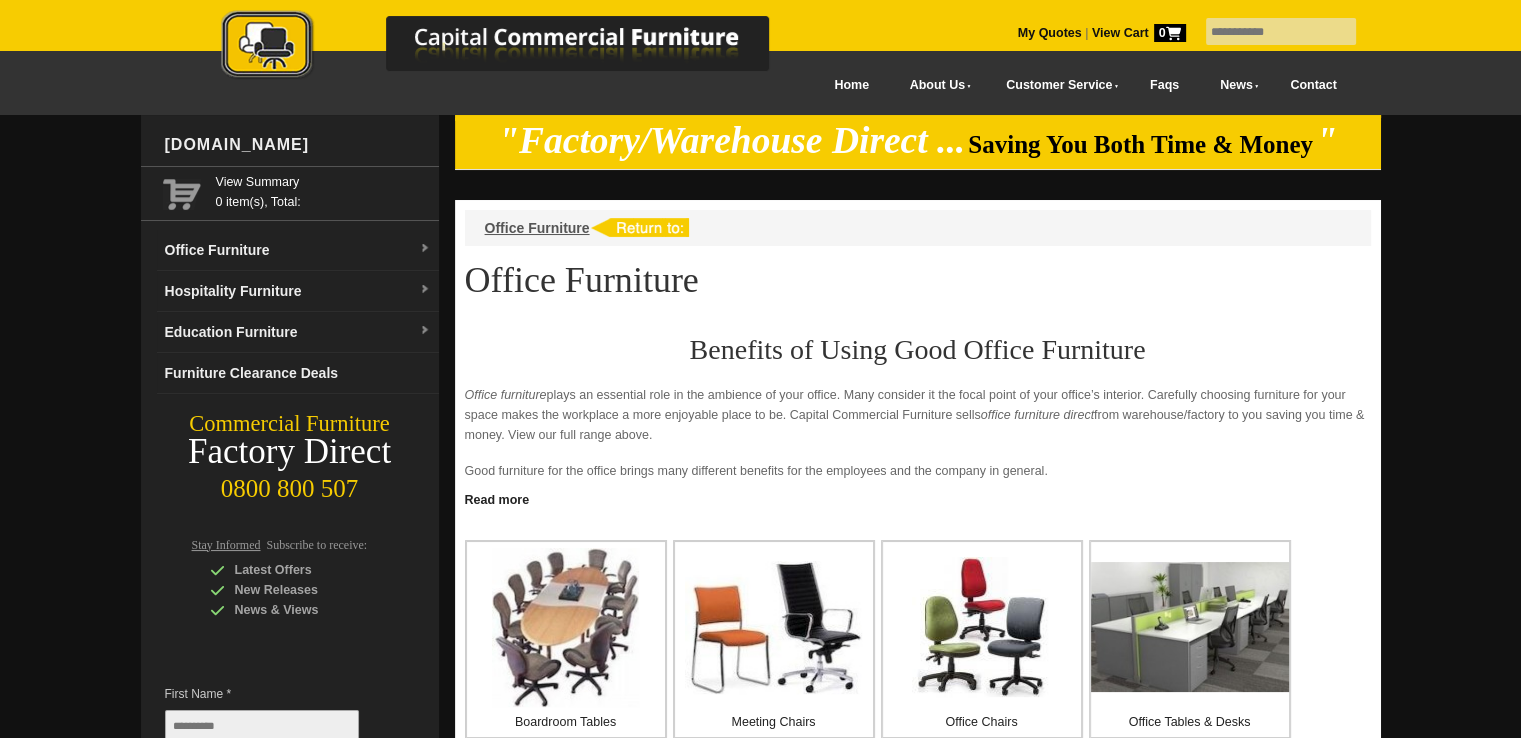 click on "Benefits of Using Good Office Furniture
Office furniture  plays an essential role in the ambience of your office. Many consider it the focal point of your office’s
interior. Carefully choosing furniture for your space makes the workplace a more enjoyable place to be. Capital Commercial Furniture
sells  office furniture direct  from warehouse/factory to you saving you time & money. View our full range above.
Good furniture for the office brings many different benefits for the employees and the company in general.
Improves employee productivity:  With better  office furniture , employees are less idle and more
productive, since they will be more comfortable.
Improves office aesthetics:  Good office furniture improves the overall physical appearance of your office. Correctly
positioned office furniture makes a space look bigger than it is. Matching office furniture also gives the office a new look.
Improves employee health and wellness:
A" at bounding box center (918, 425) 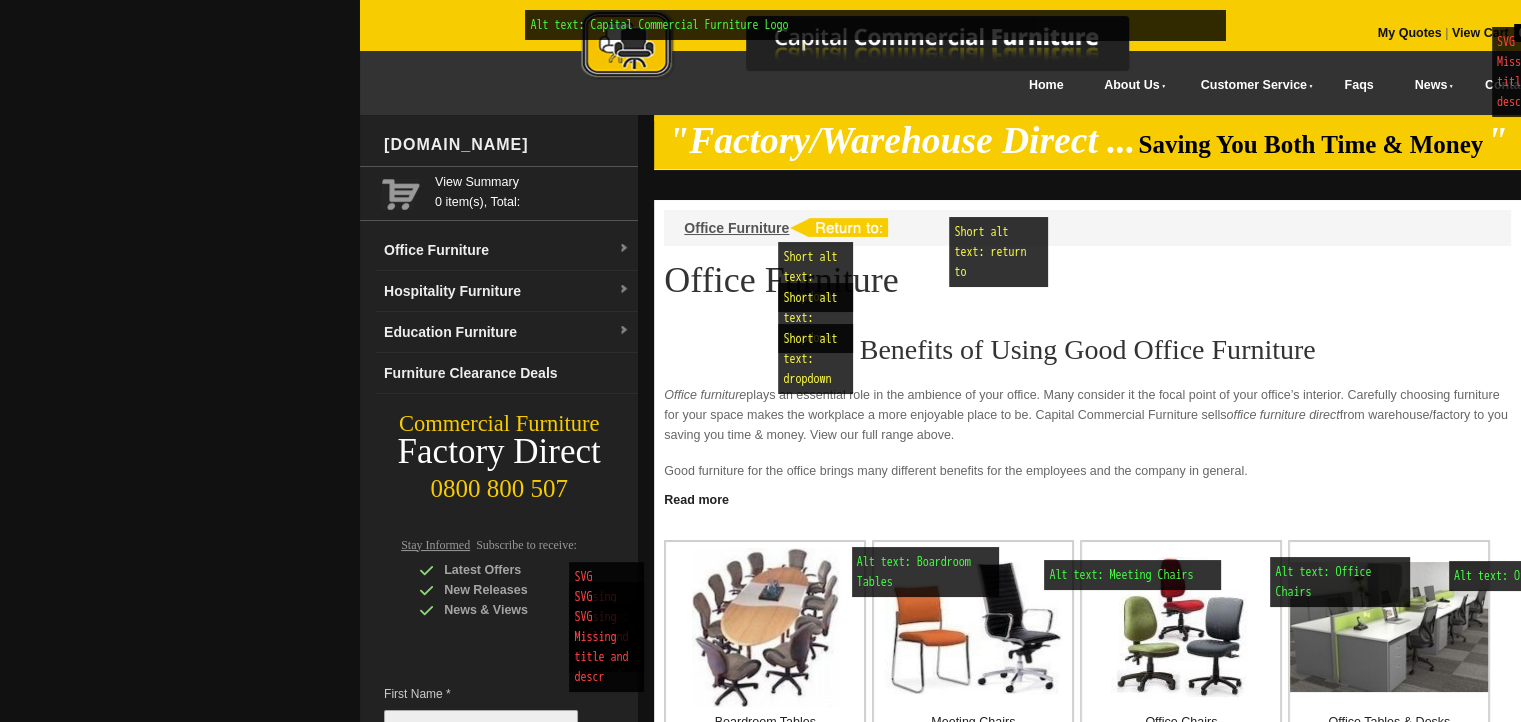 scroll, scrollTop: 533, scrollLeft: 0, axis: vertical 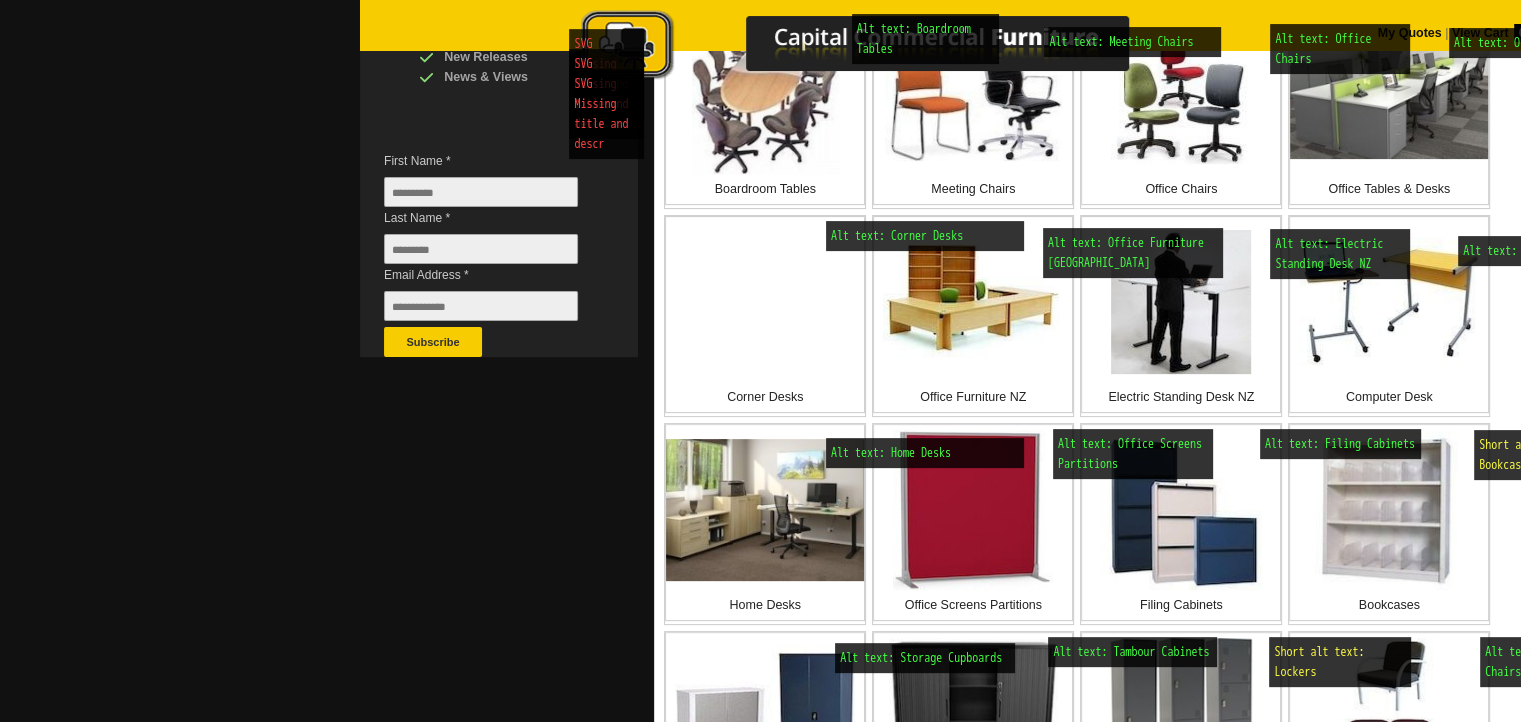 click at bounding box center (0, -533) 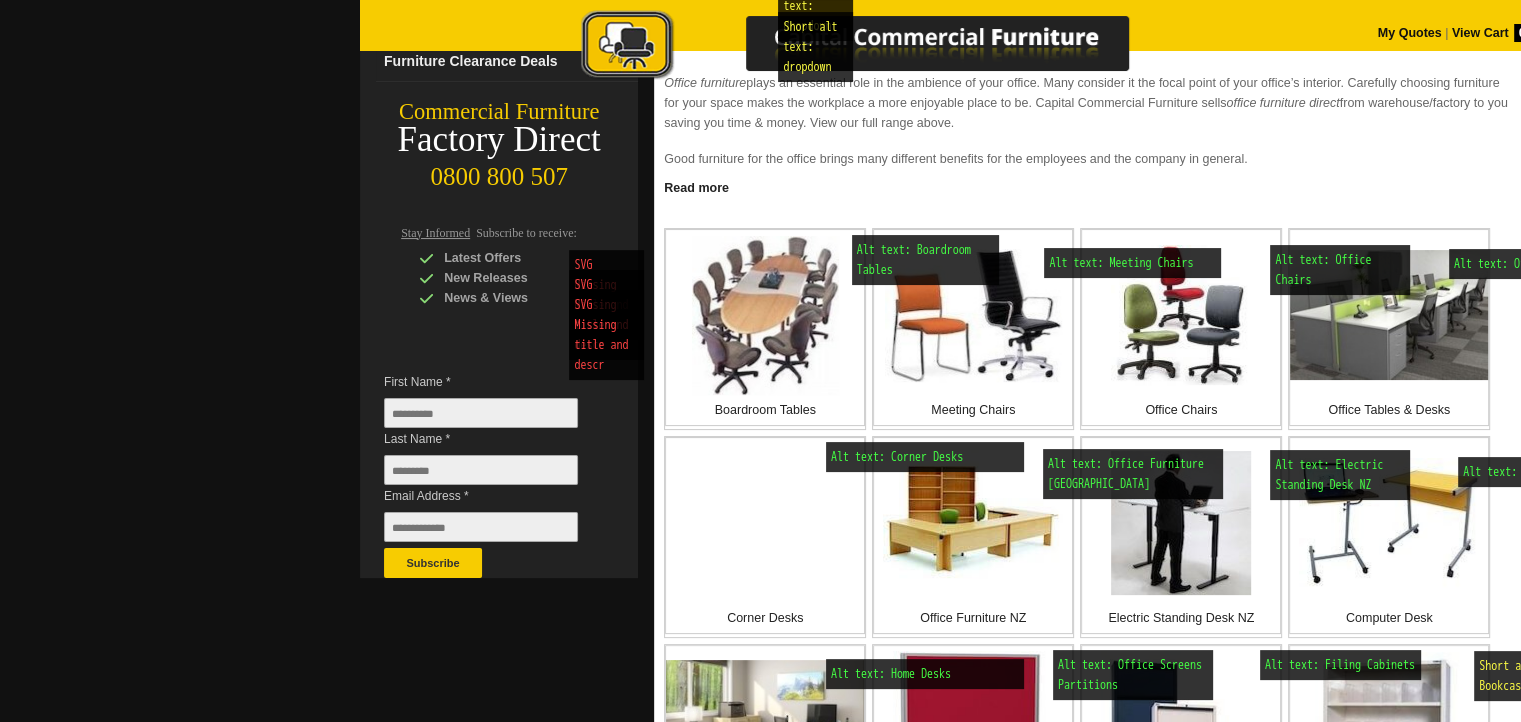 scroll, scrollTop: 256, scrollLeft: 0, axis: vertical 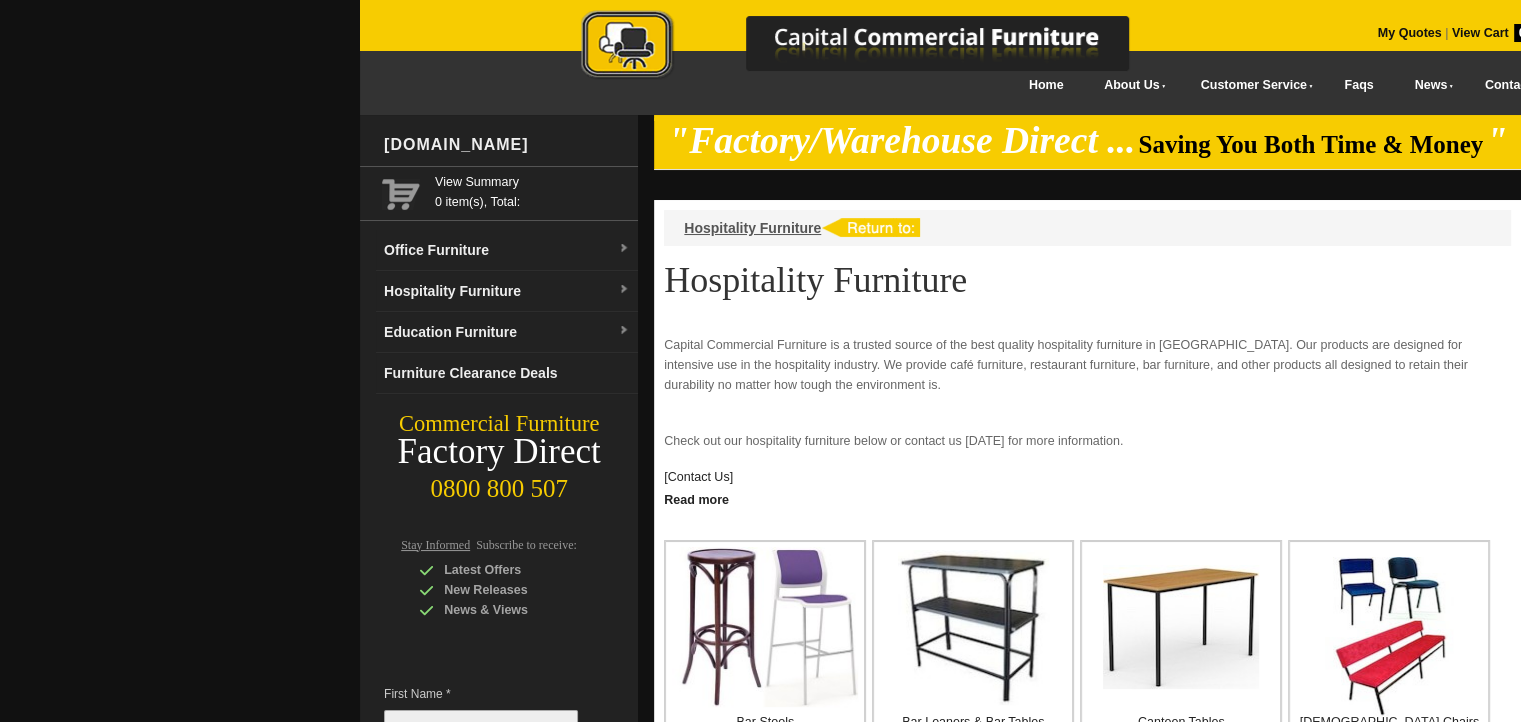 click on "Hospitality Furniture
Hospitality Furniture
Capital Commercial Furniture is a trusted source of the best quality hospitality furniture in [GEOGRAPHIC_DATA]. Our products are designed for intensive
use in the hospitality industry. We provide café furniture, restaurant furniture, bar furniture, and other products all designed to retain
their durability no matter how tough the environment is.
Check out our hospitality furniture below or contact us [DATE] for more information.
[Contact Us]
Hospitality Furniture vs. Standard Furniture
Why purchase hospitality furniture specifically? The barstools, coffee tables, plastic chairs,  sofa
couches ,
and other types of furniture used in hospitality businesses are different from standard furniture when it comes to the quality of
materials.
Excellent Build Quality
Stylish Appearances
We Have Every Type of Hospitality Furniture
folding
chairs ," at bounding box center (1087, 801) 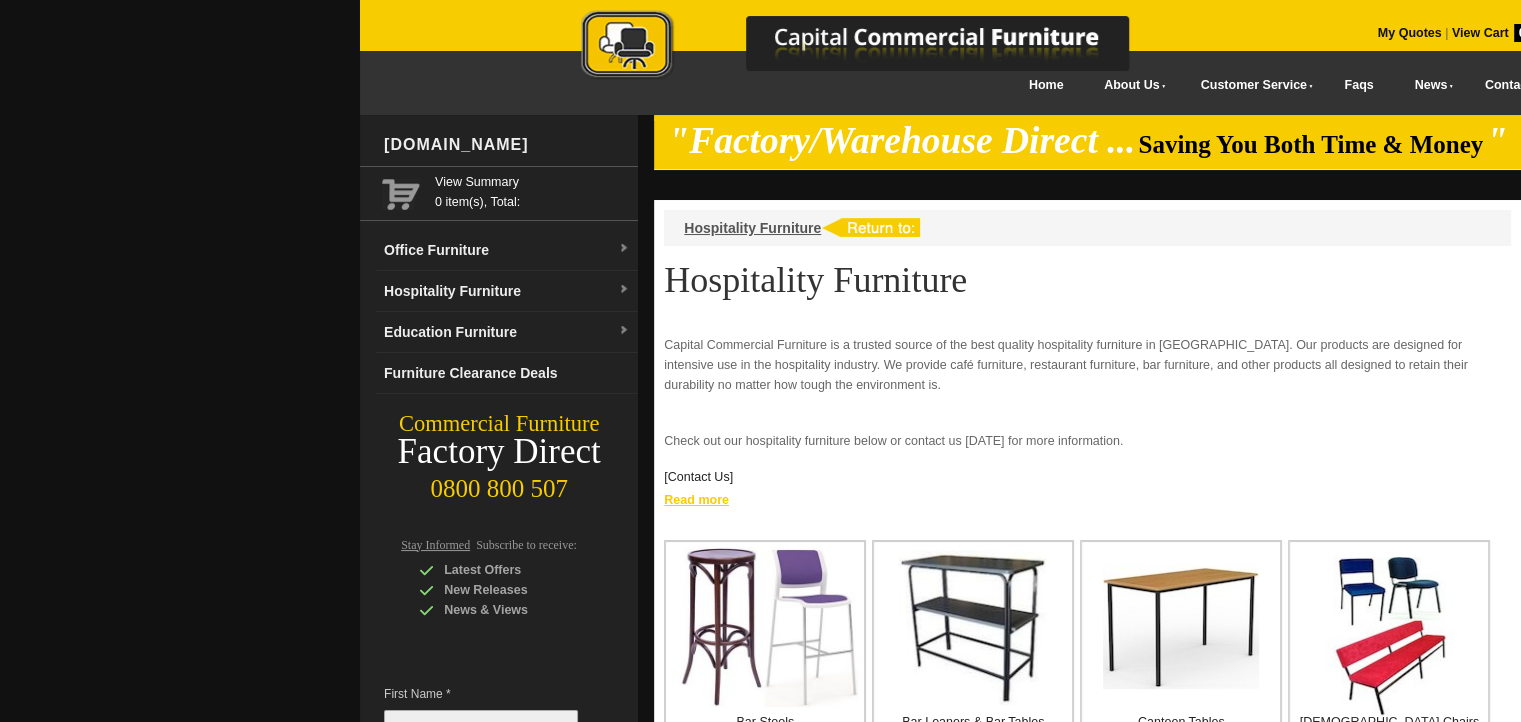 click on "Read more" at bounding box center [1087, 497] 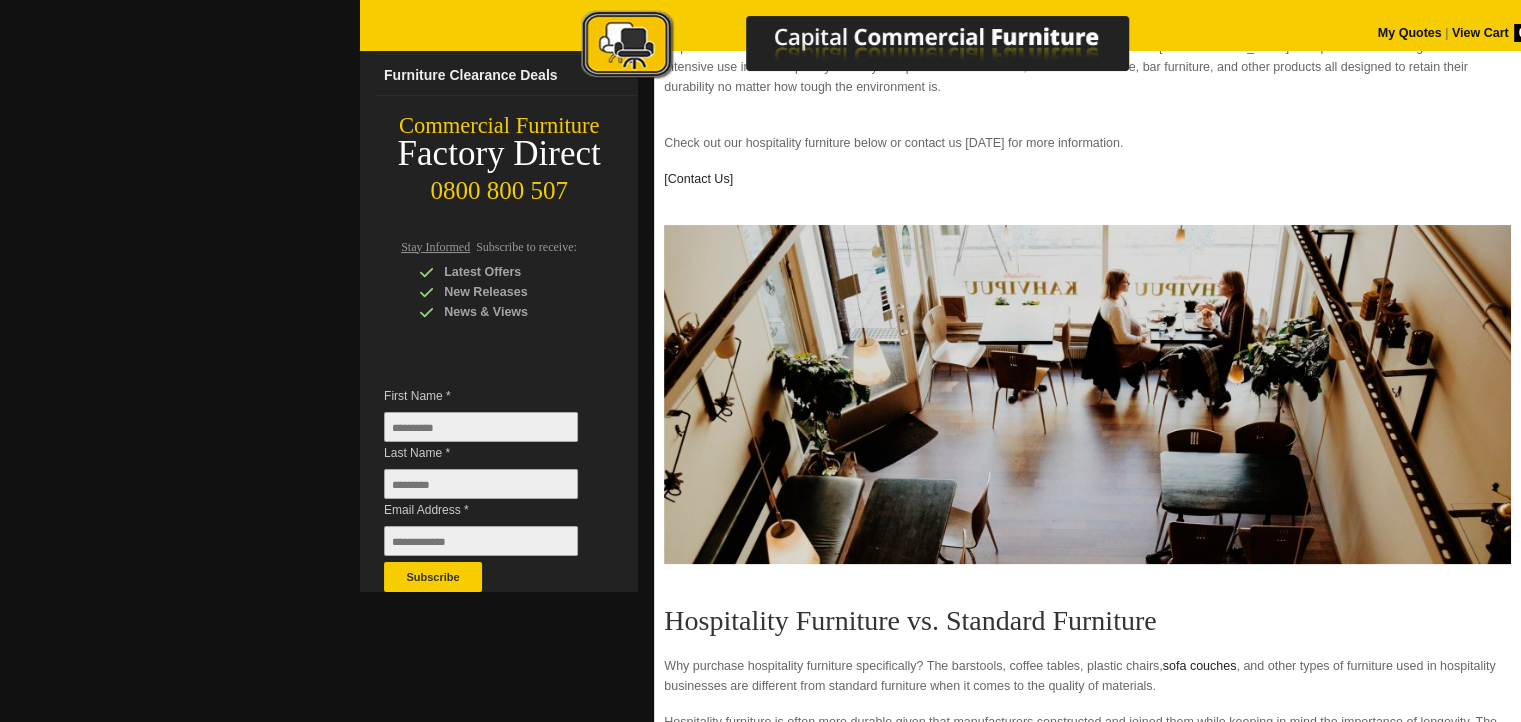 scroll, scrollTop: 292, scrollLeft: 0, axis: vertical 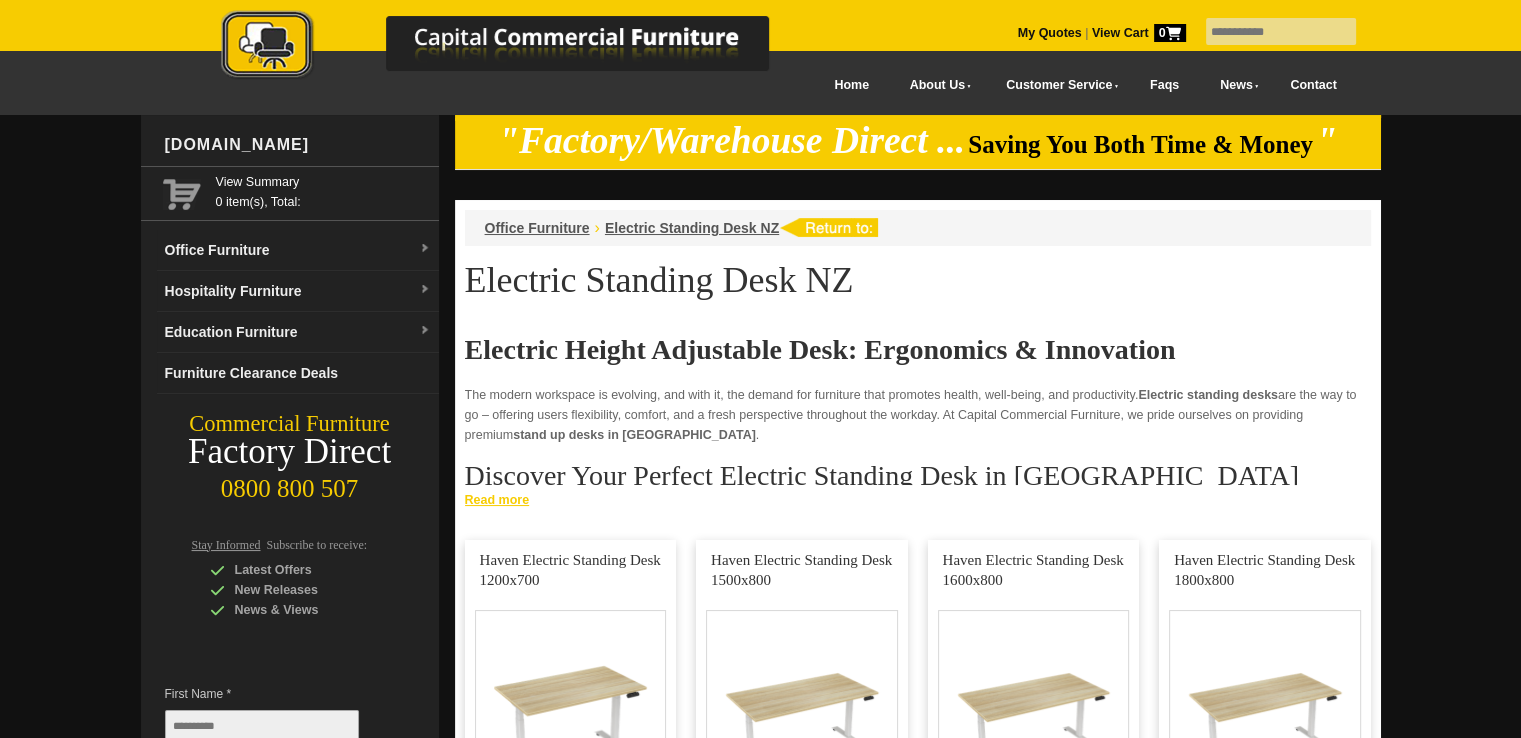 click on "Read more" at bounding box center (918, 497) 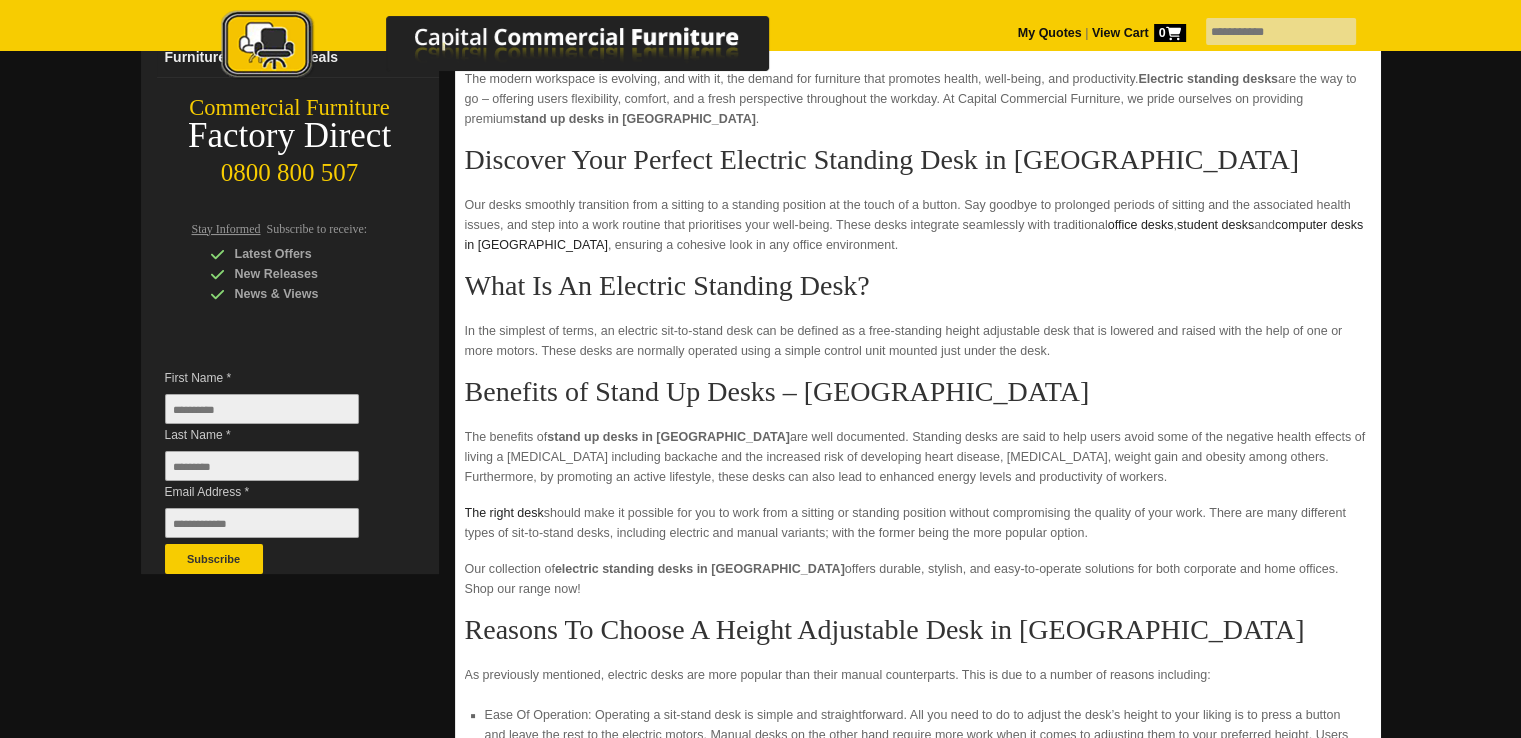 scroll, scrollTop: 316, scrollLeft: 0, axis: vertical 